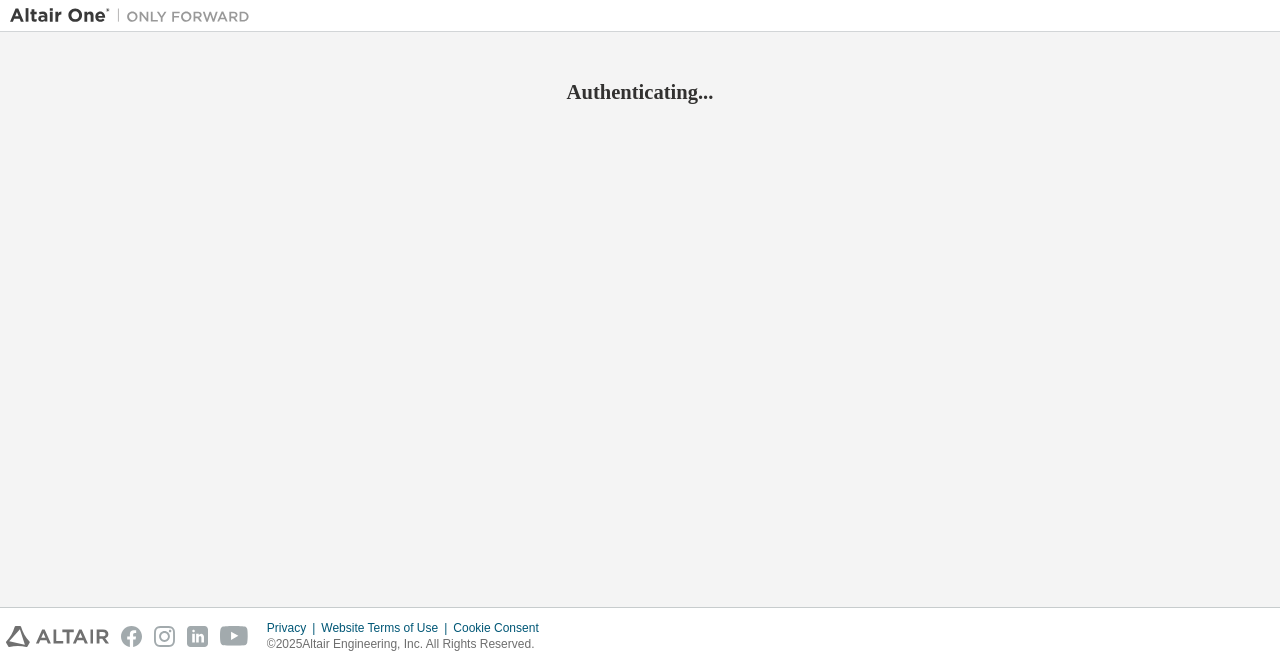 scroll, scrollTop: 0, scrollLeft: 0, axis: both 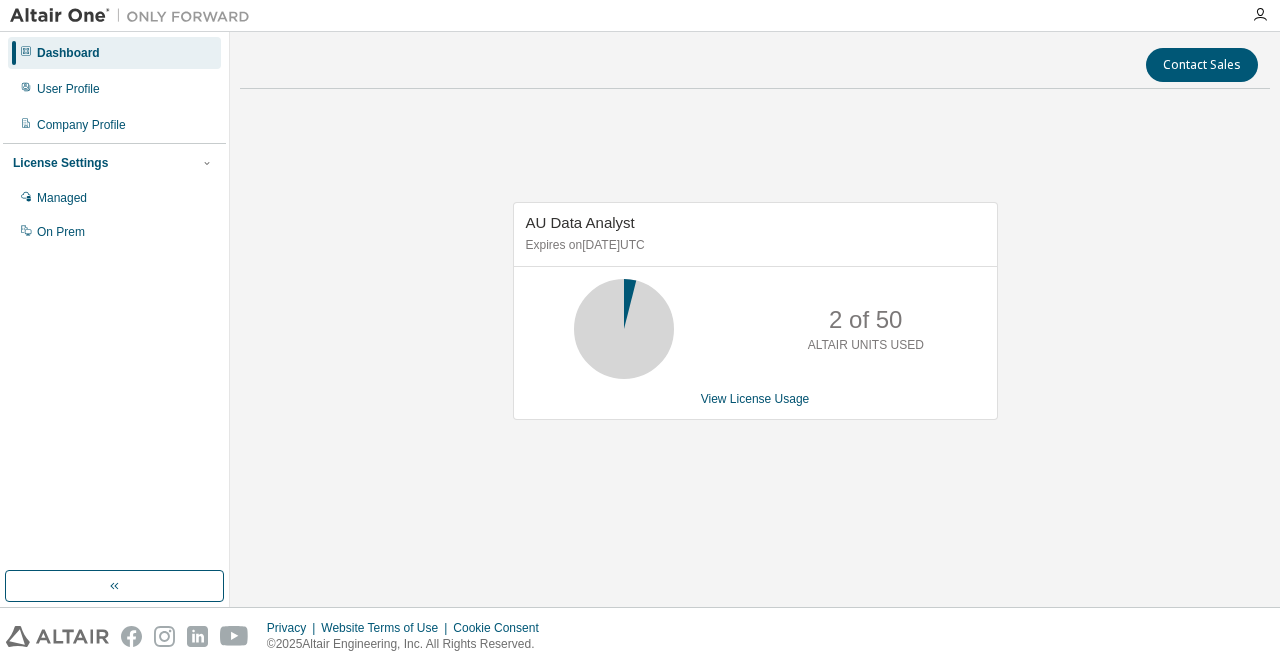 click on "AU Data Analyst Expires on  February 4, 2026  UTC  2 of 50 ALTAIR UNITS USED View License Usage" at bounding box center (755, 321) 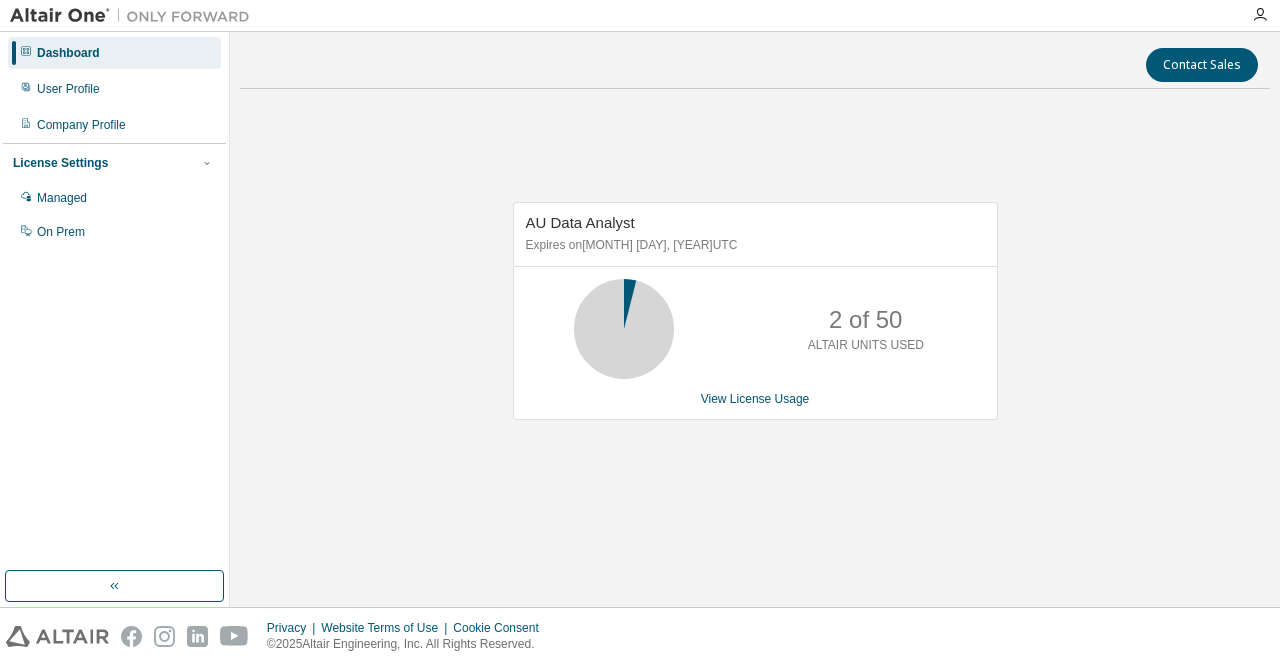 scroll, scrollTop: 0, scrollLeft: 0, axis: both 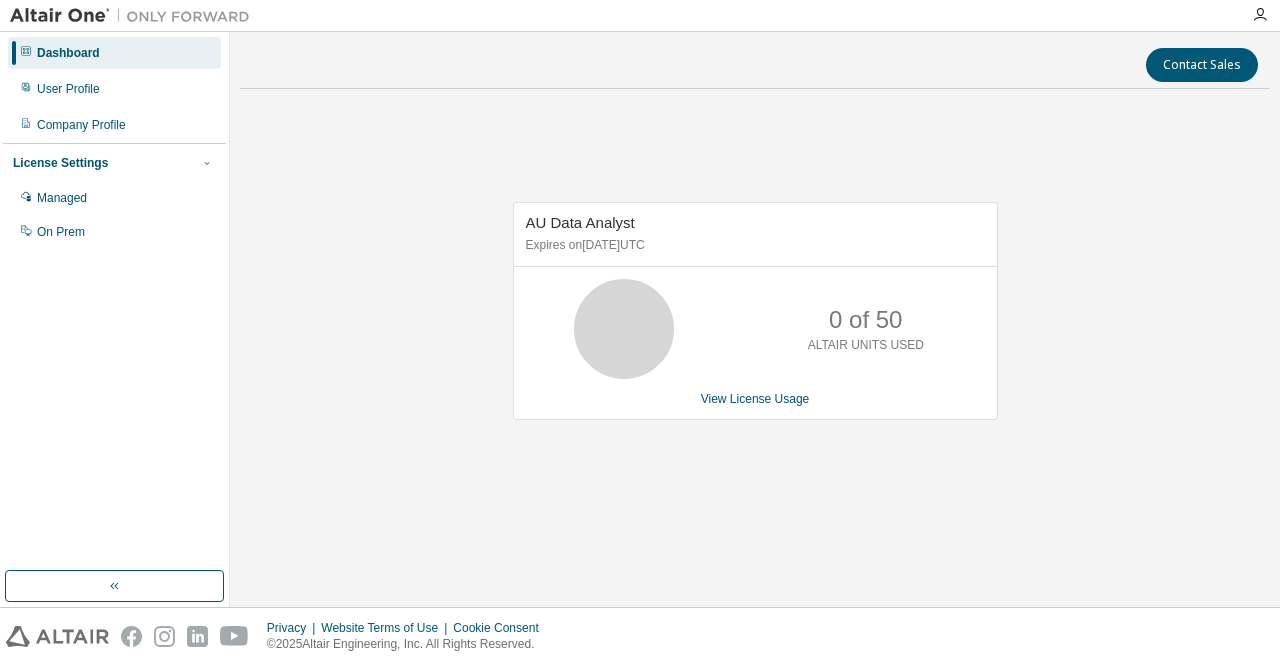 click at bounding box center (755, 88) 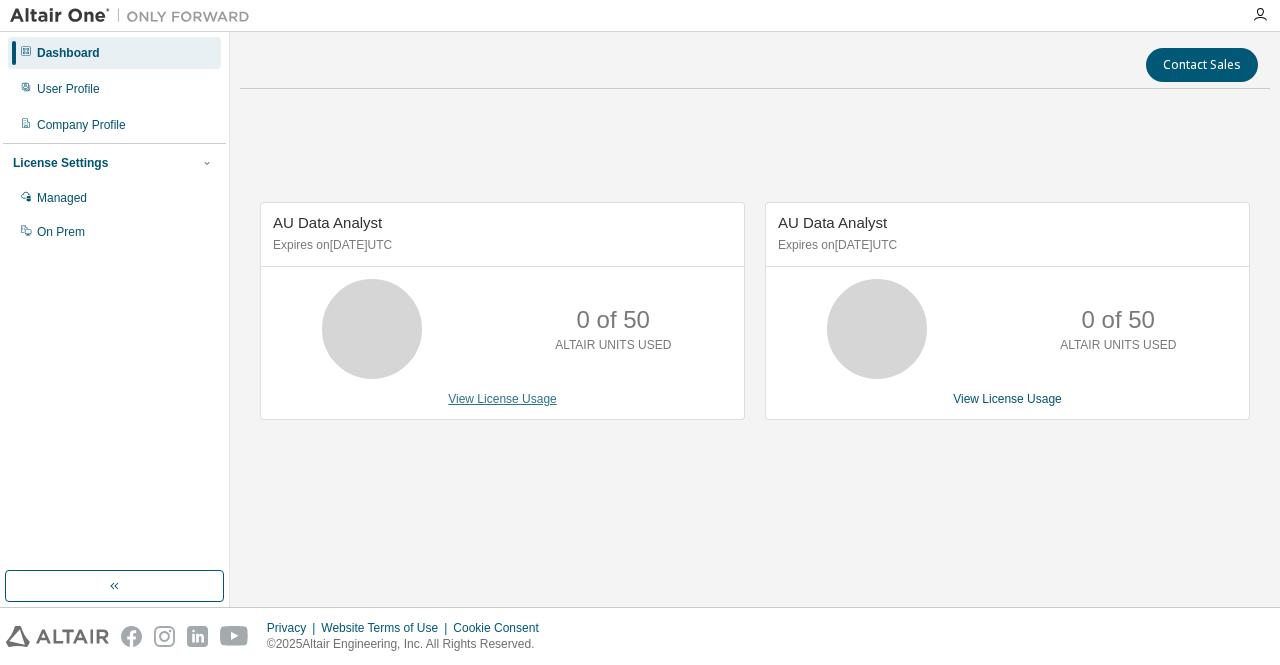 click on "View License Usage" at bounding box center [502, 399] 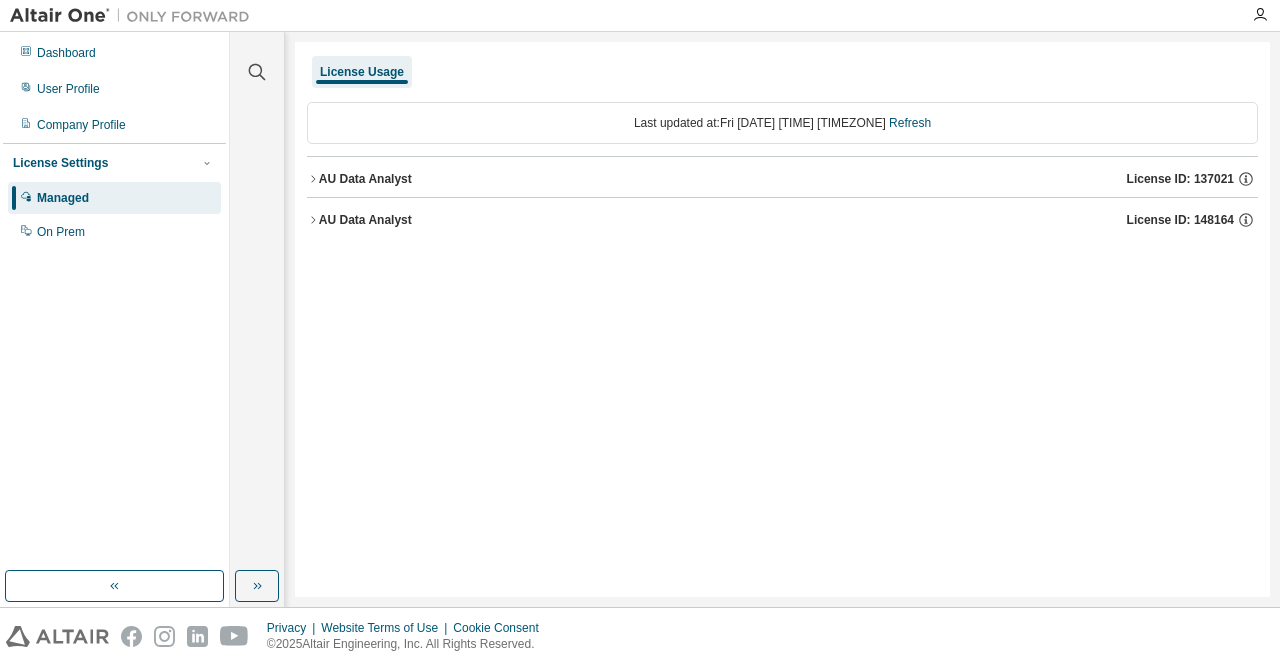 click on "AU Data Analyst License ID: [LICENSE_ID]" at bounding box center [788, 220] 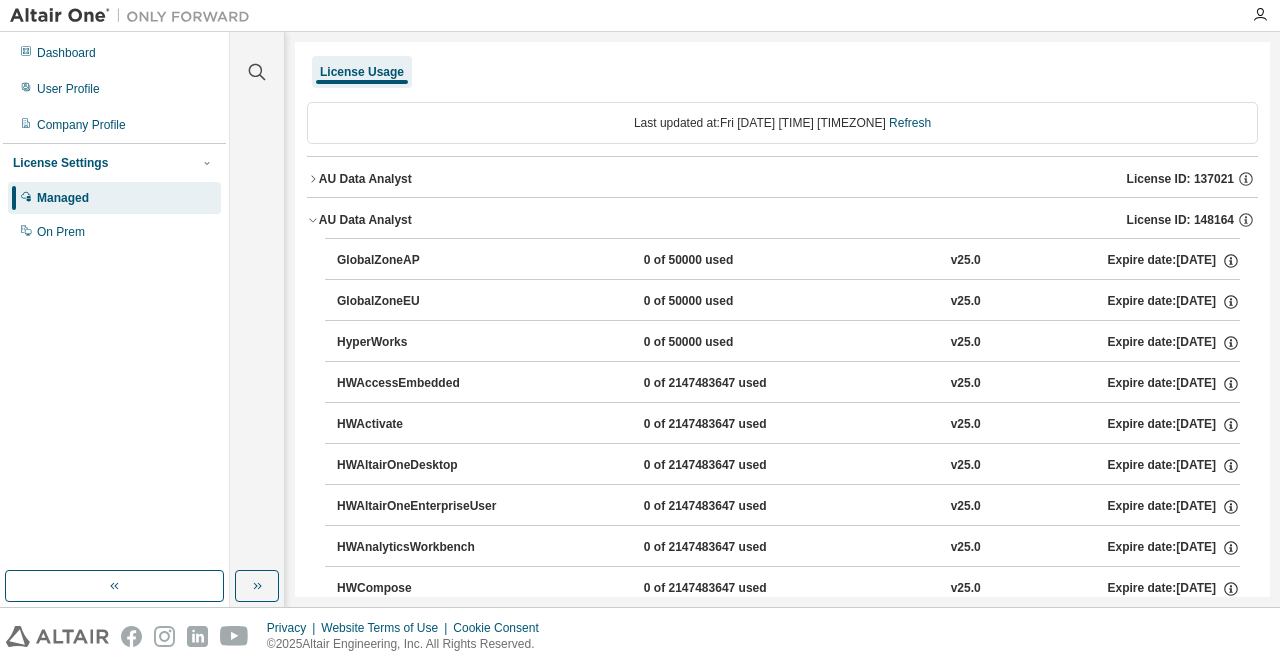 click on "AU Data Analyst License ID: [LICENSE_ID]" at bounding box center (782, 179) 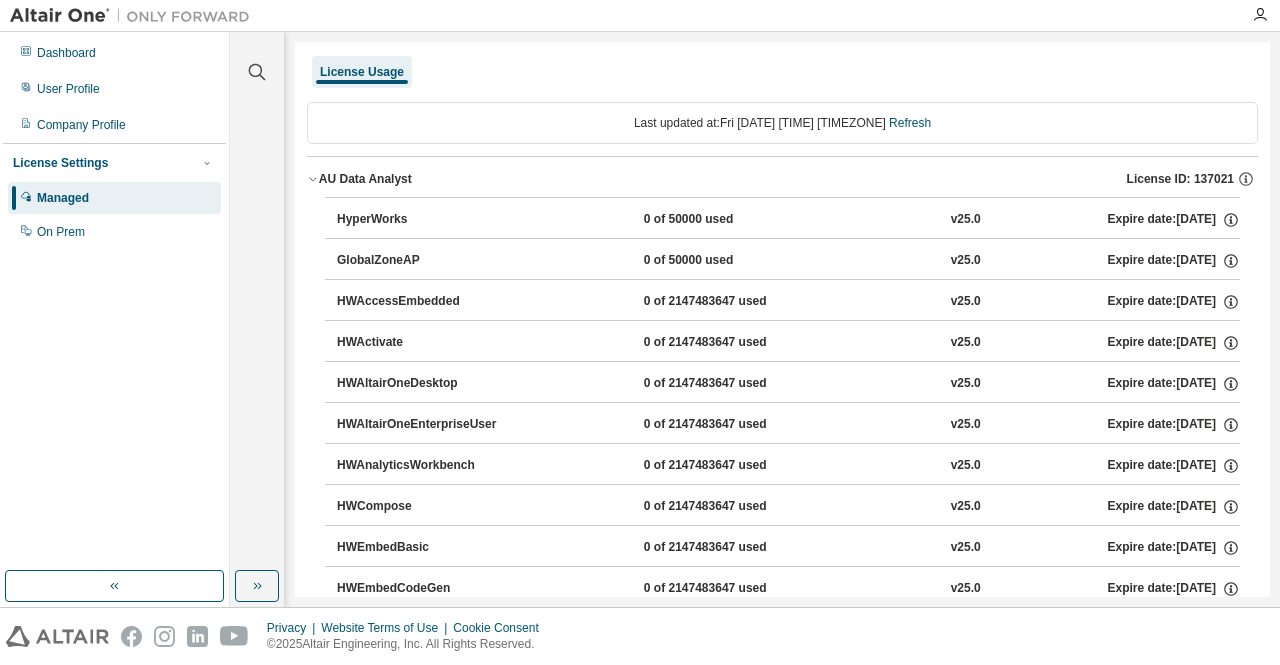 click on "AU Data Analyst License ID: [LICENSE_ID]" at bounding box center (788, 179) 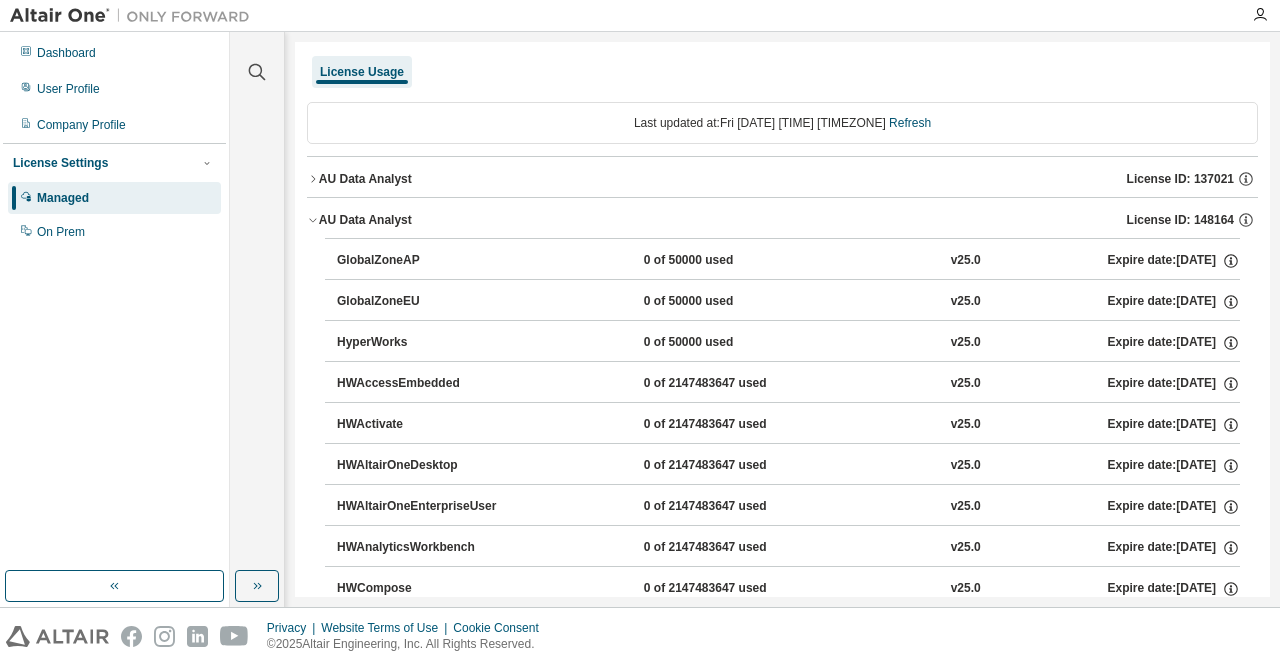 click on "AU Data Analyst License ID: [LICENSE_ID]" at bounding box center [782, 179] 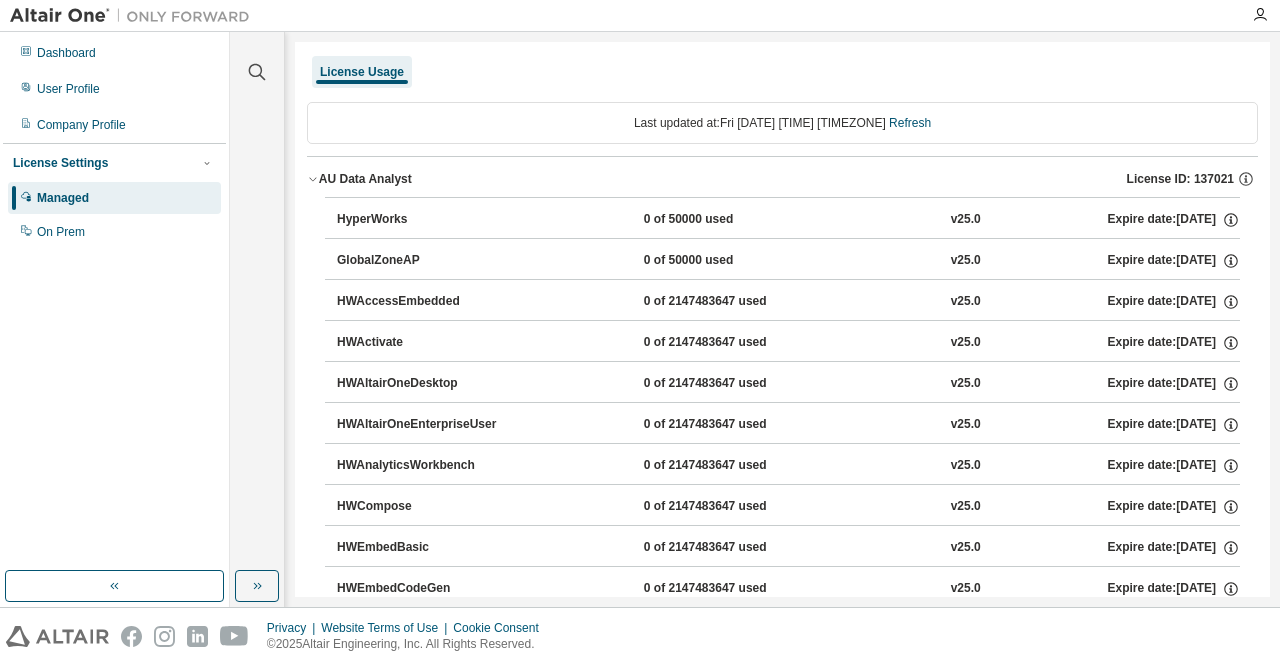 click on "AU Data Analyst License ID: [LICENSE_ID]" at bounding box center (788, 179) 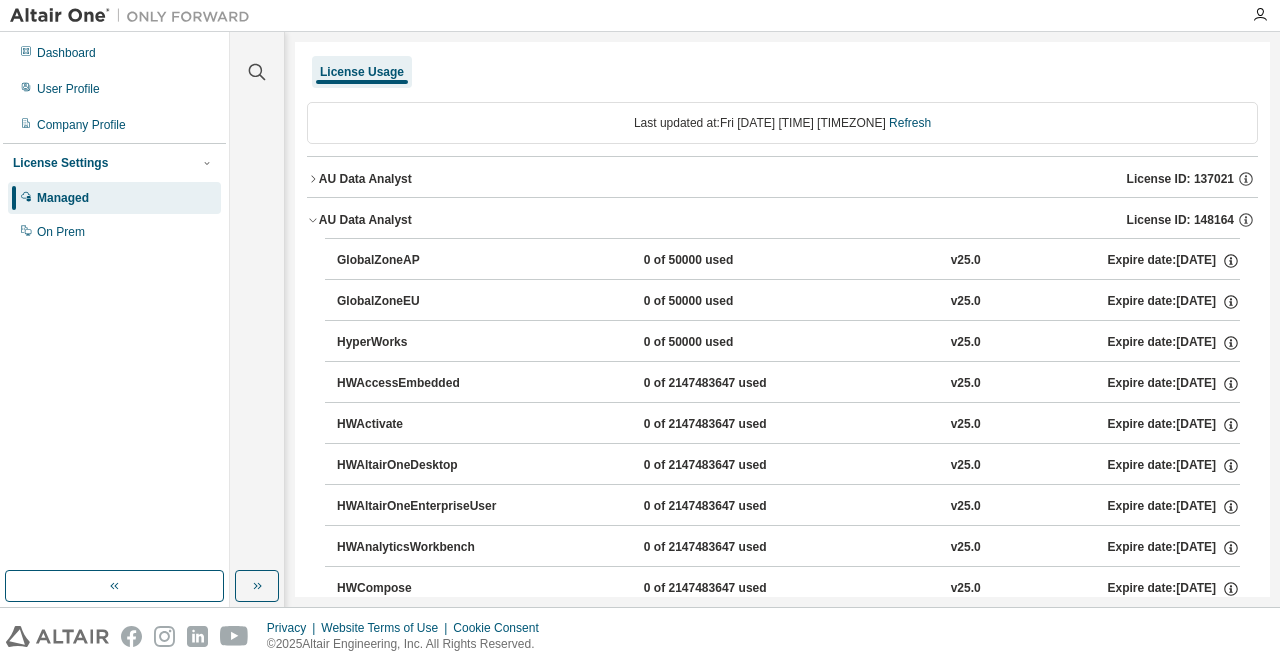 click on "AU Data Analyst License ID: [LICENSE_ID]" at bounding box center (788, 179) 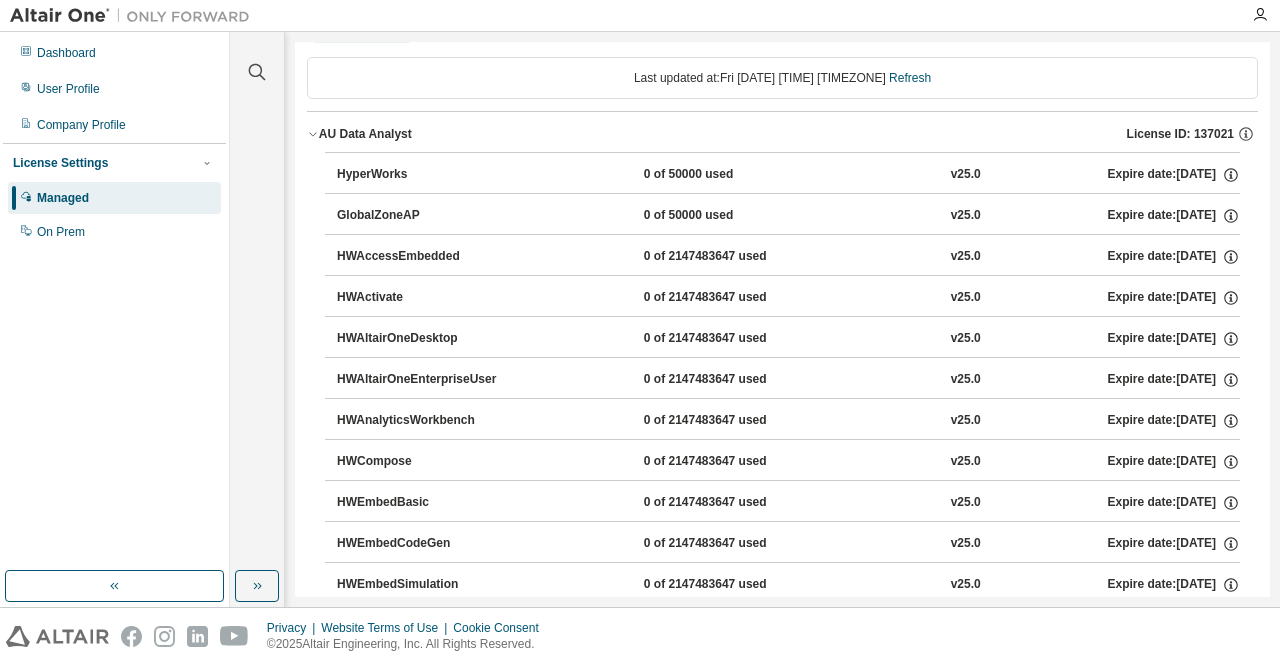 scroll, scrollTop: 0, scrollLeft: 0, axis: both 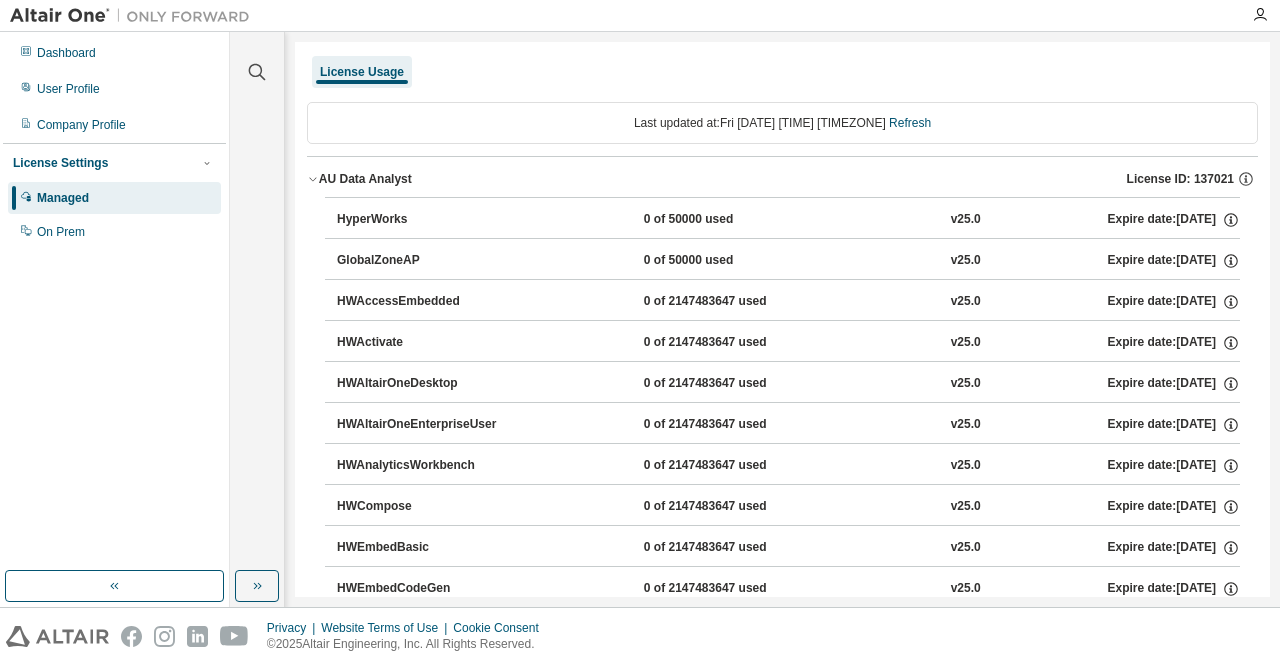 click on "AU Data Analyst License ID: [LICENSE_ID]" at bounding box center [782, 179] 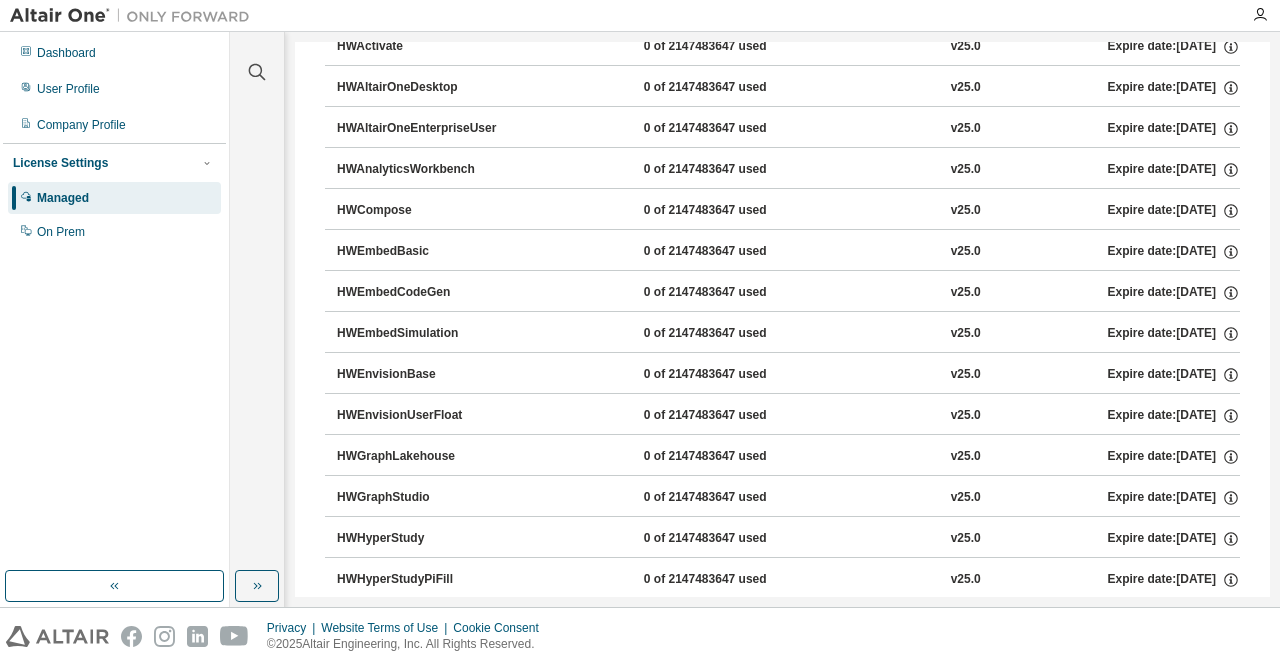 scroll, scrollTop: 500, scrollLeft: 0, axis: vertical 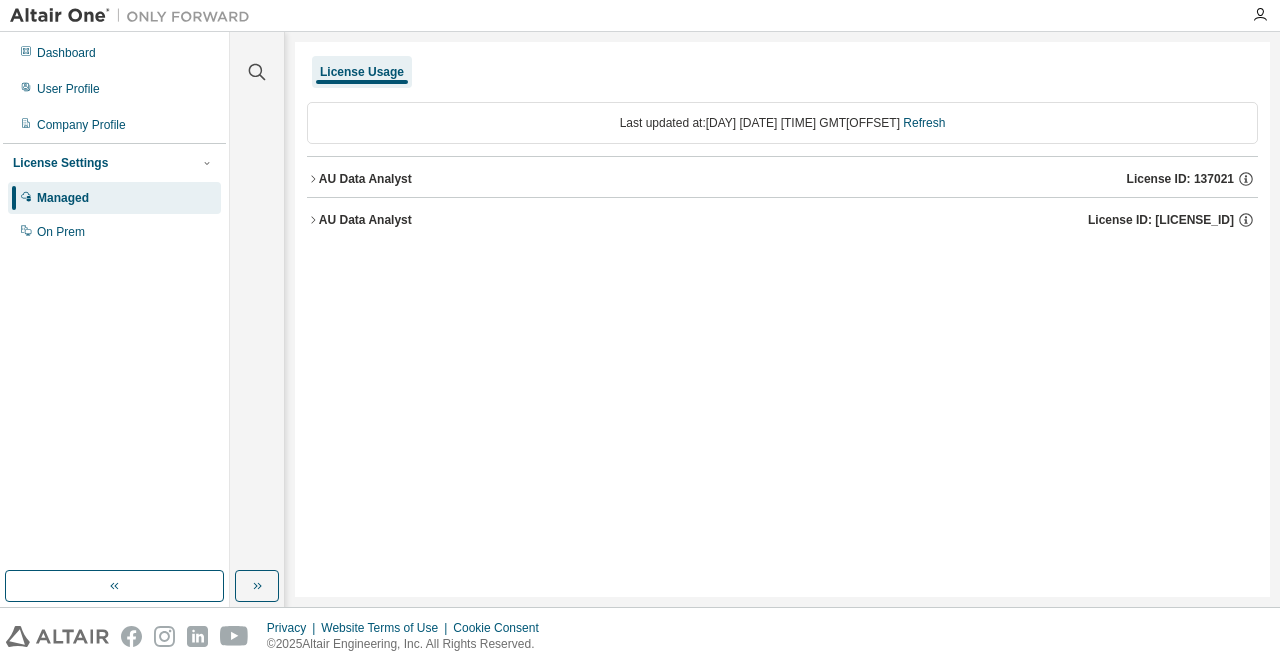 click on "AU Data Analyst License ID: [LICENSE_ID]" at bounding box center [782, 220] 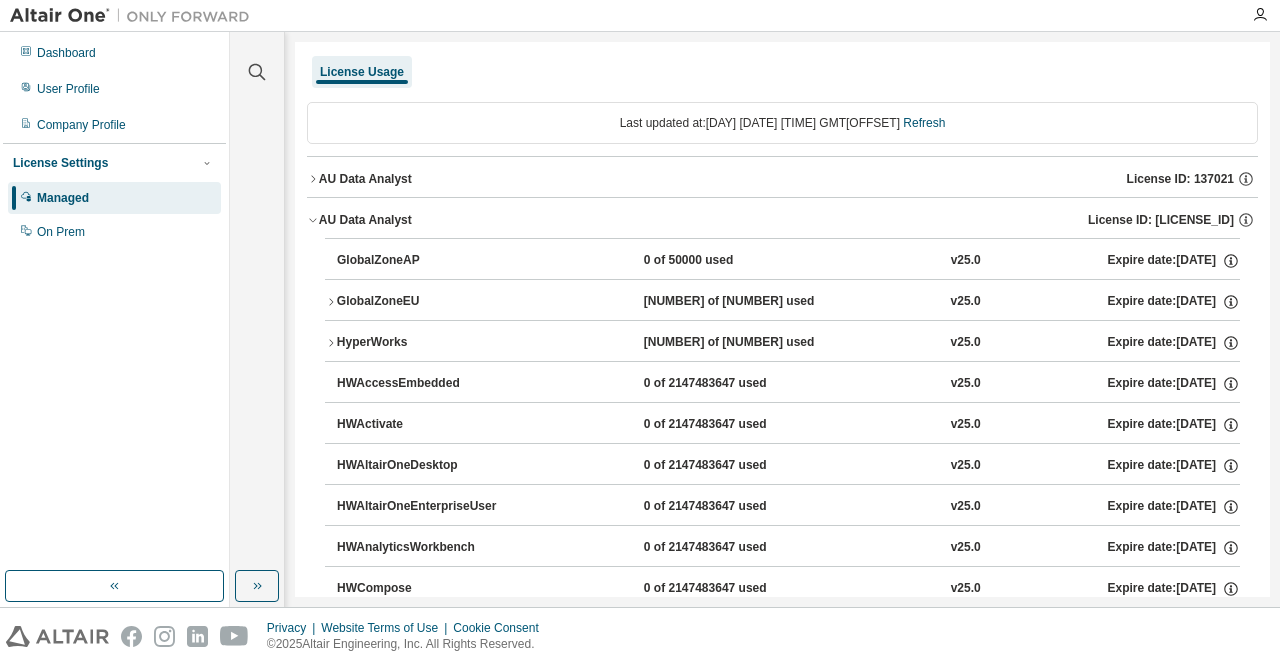 click on "[NUMBER] of [NUMBER] used" at bounding box center (734, 302) 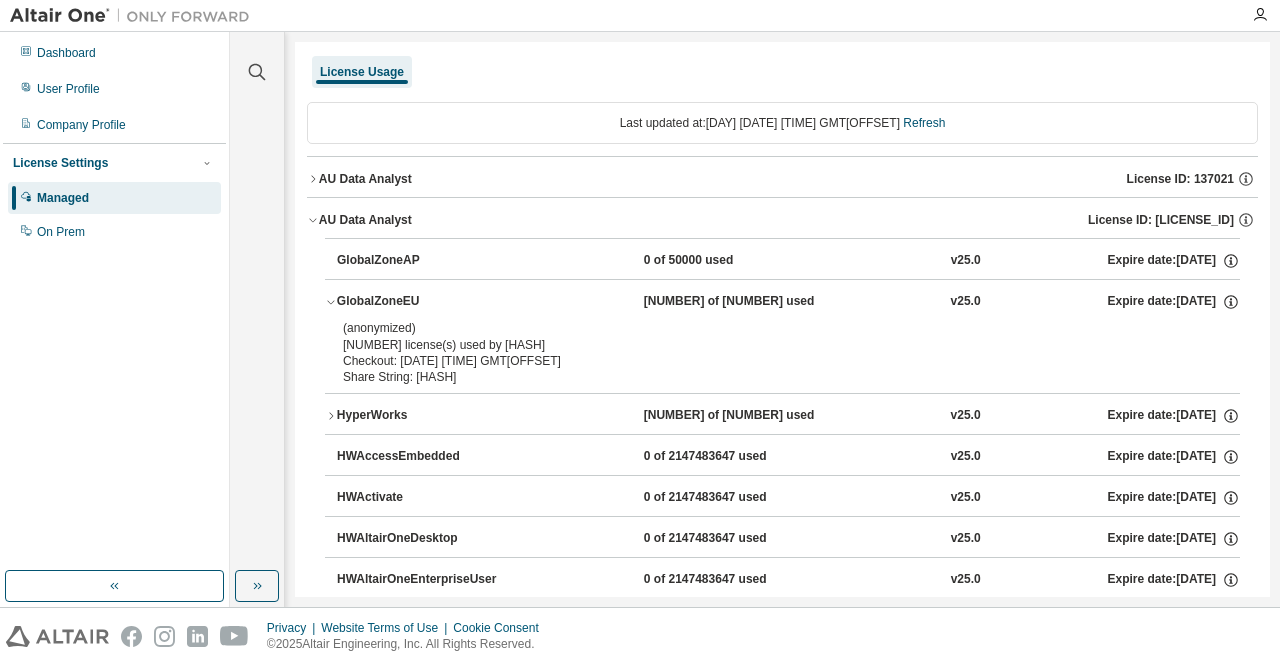 type 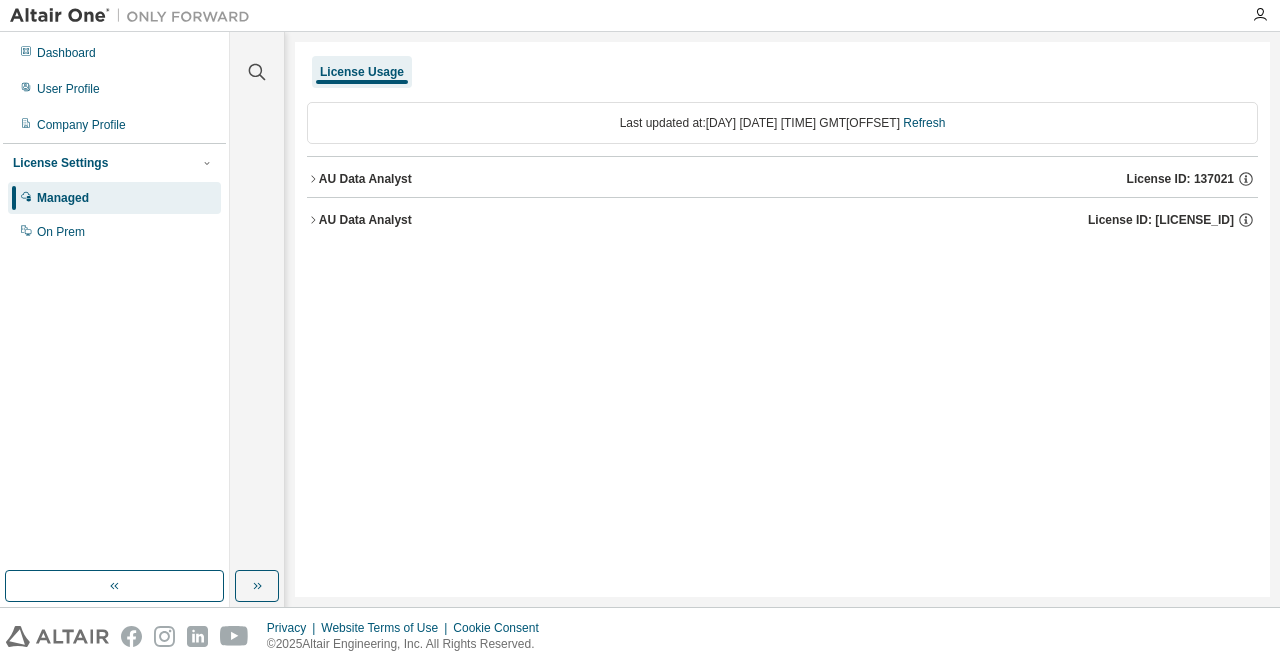 click on "AU Data Analyst License ID: [LICENSE_ID]" at bounding box center [788, 220] 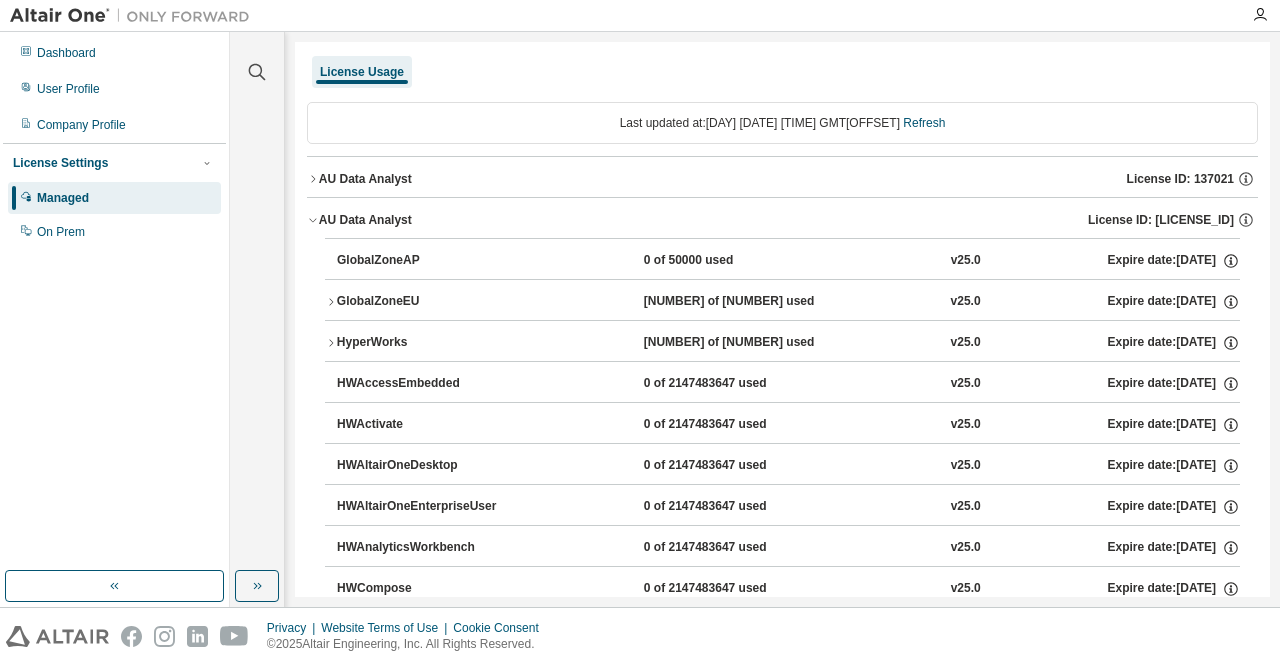 click on "AU Data Analyst License ID: [LICENSE_ID]" at bounding box center (788, 179) 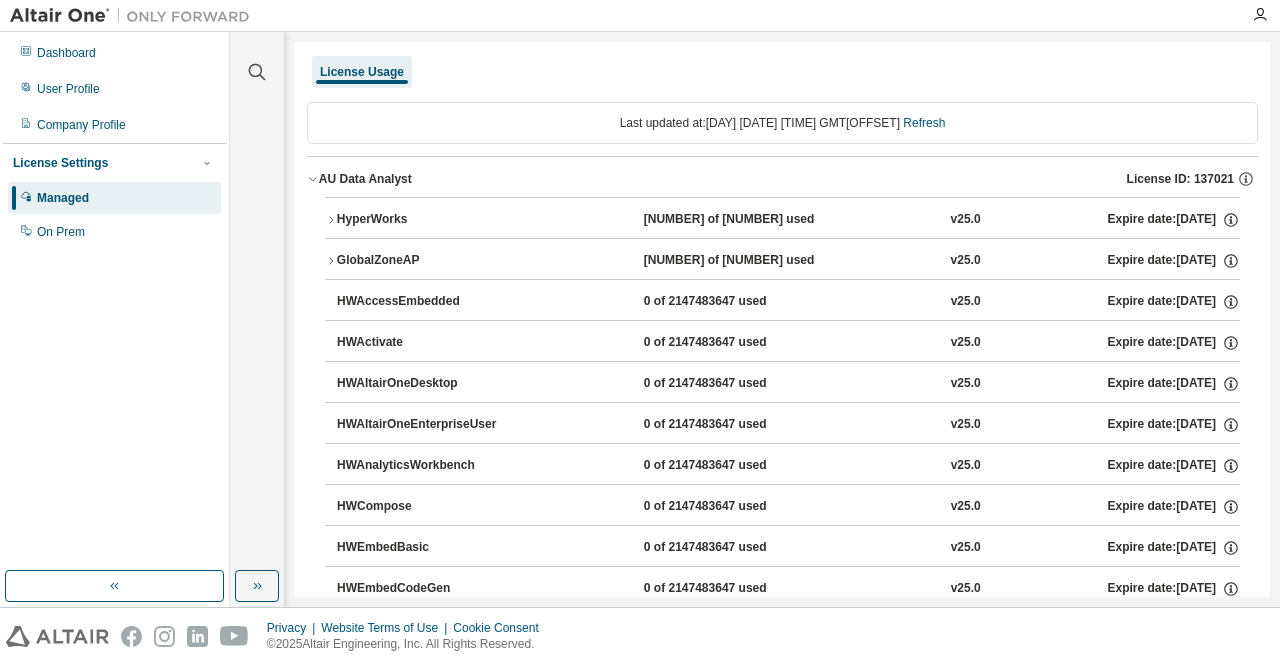 click on "AU Data Analyst License ID: [LICENSE_ID]" at bounding box center (788, 179) 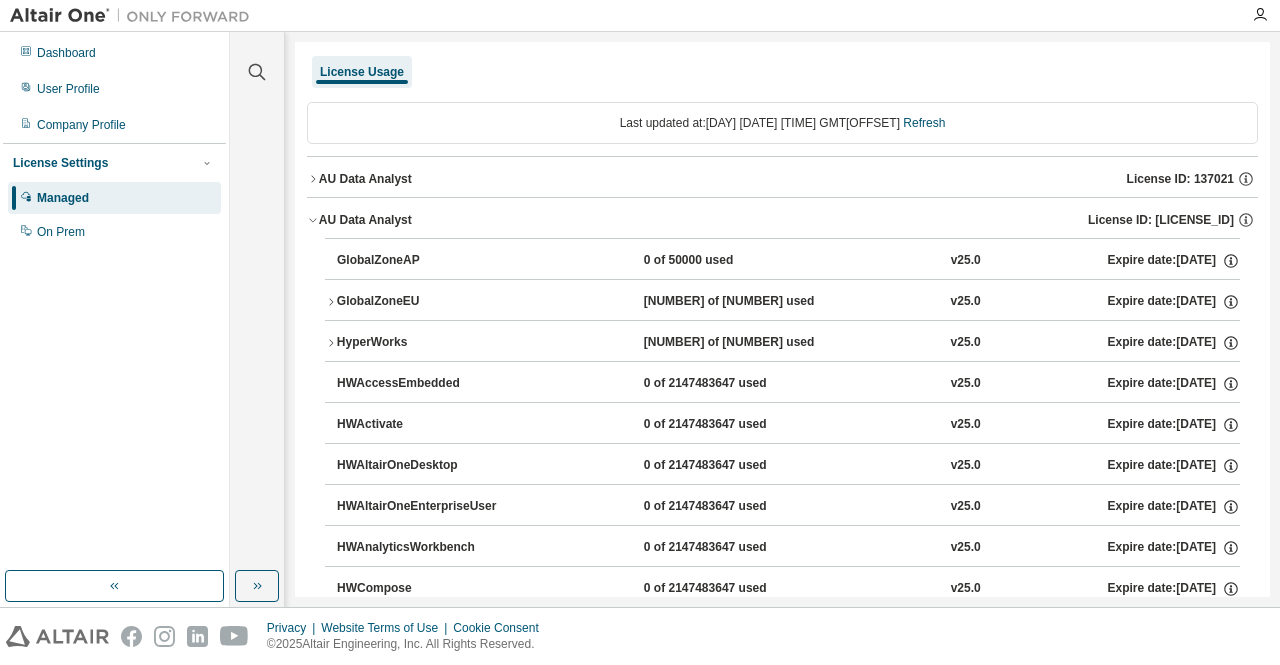 click on "AU Data Analyst License ID: [LICENSE_ID]" at bounding box center [788, 220] 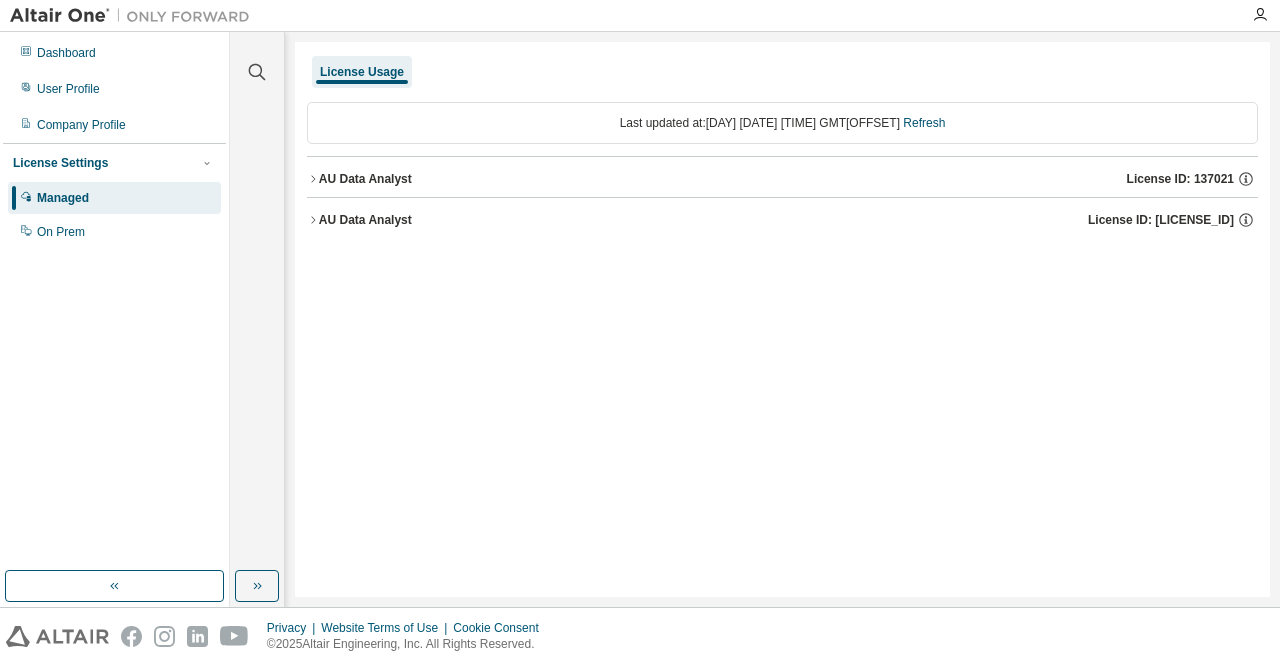 click on "AU Data Analyst License ID: [LICENSE_ID]" at bounding box center (788, 220) 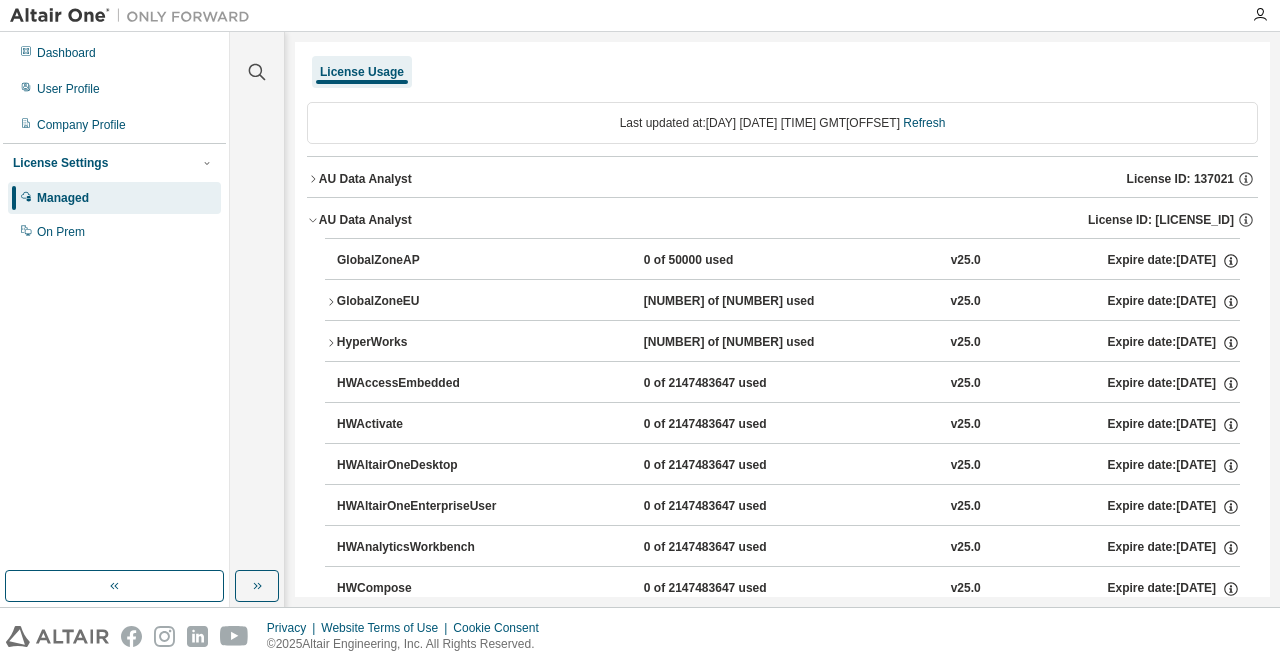 click on "AU Data Analyst License ID: [LICENSE_ID]" at bounding box center (788, 220) 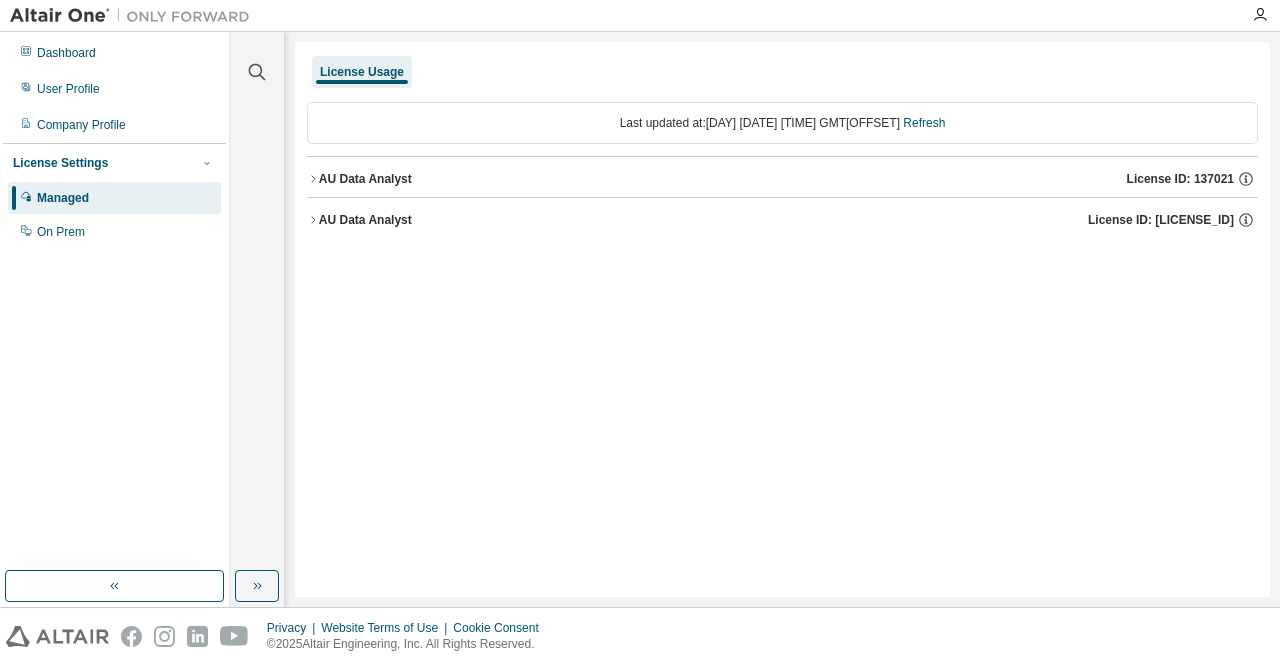 click on "AU Data Analyst License ID: [LICENSE_ID]" at bounding box center (788, 220) 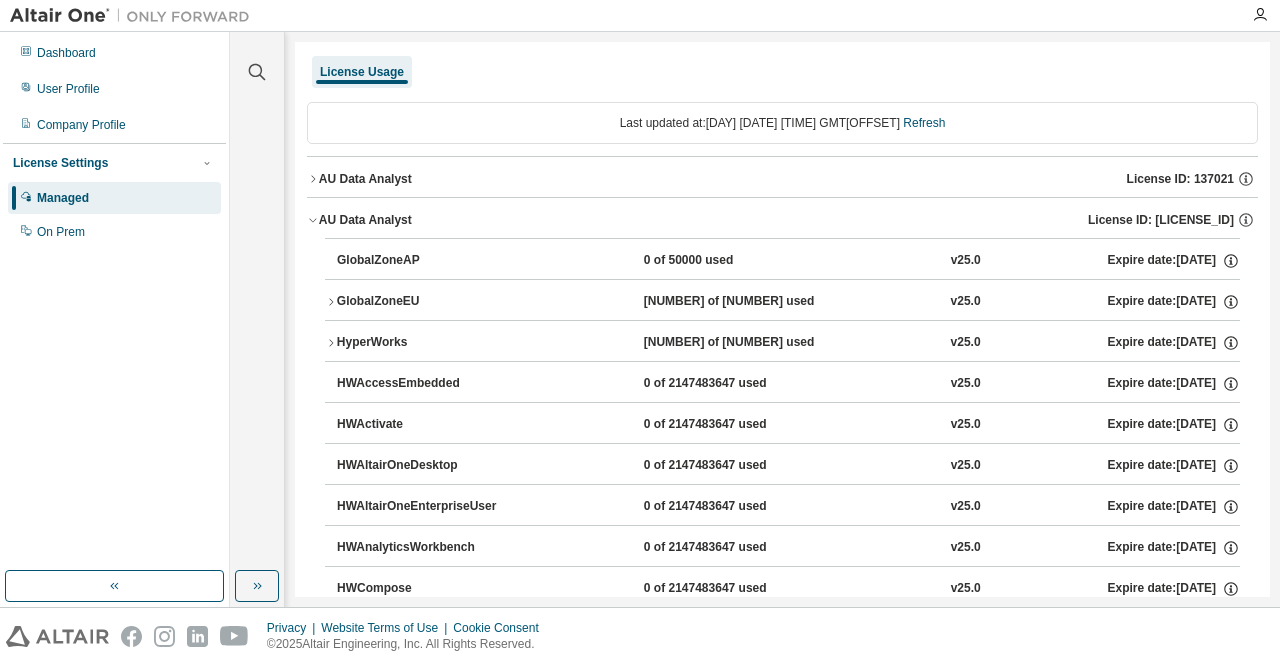 click on "AU Data Analyst License ID: [LICENSE_ID]" at bounding box center [782, 220] 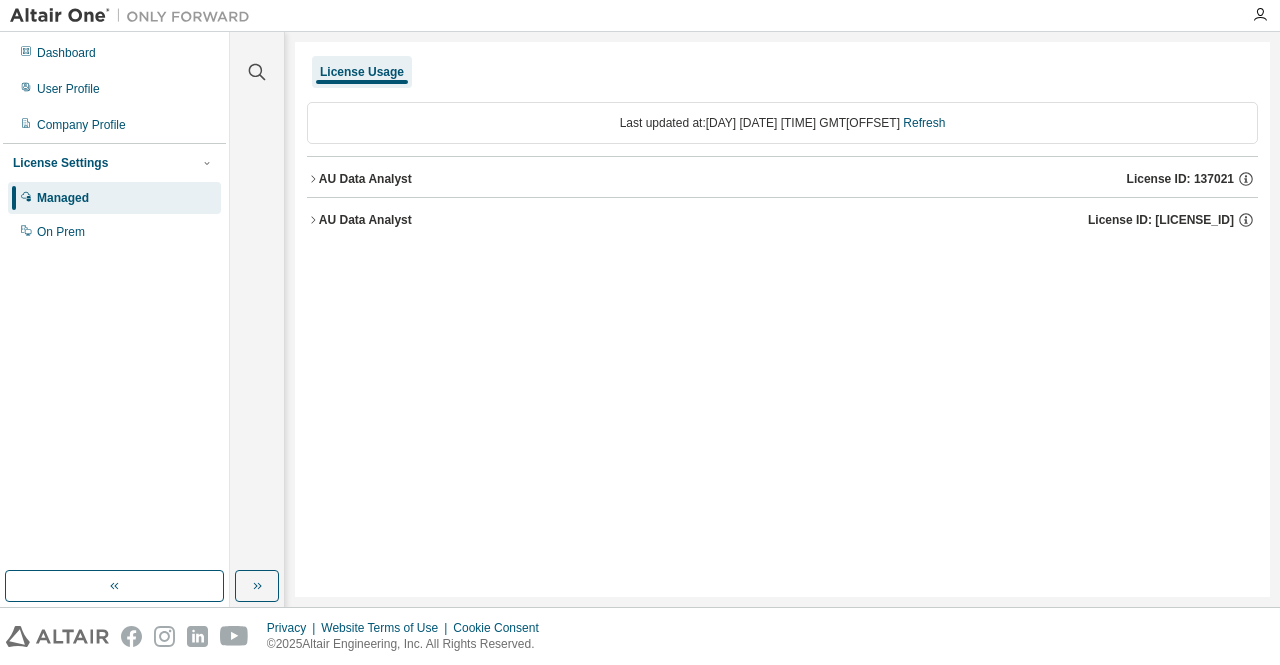 click on "AU Data Analyst License ID: [LICENSE_ID]" at bounding box center (782, 179) 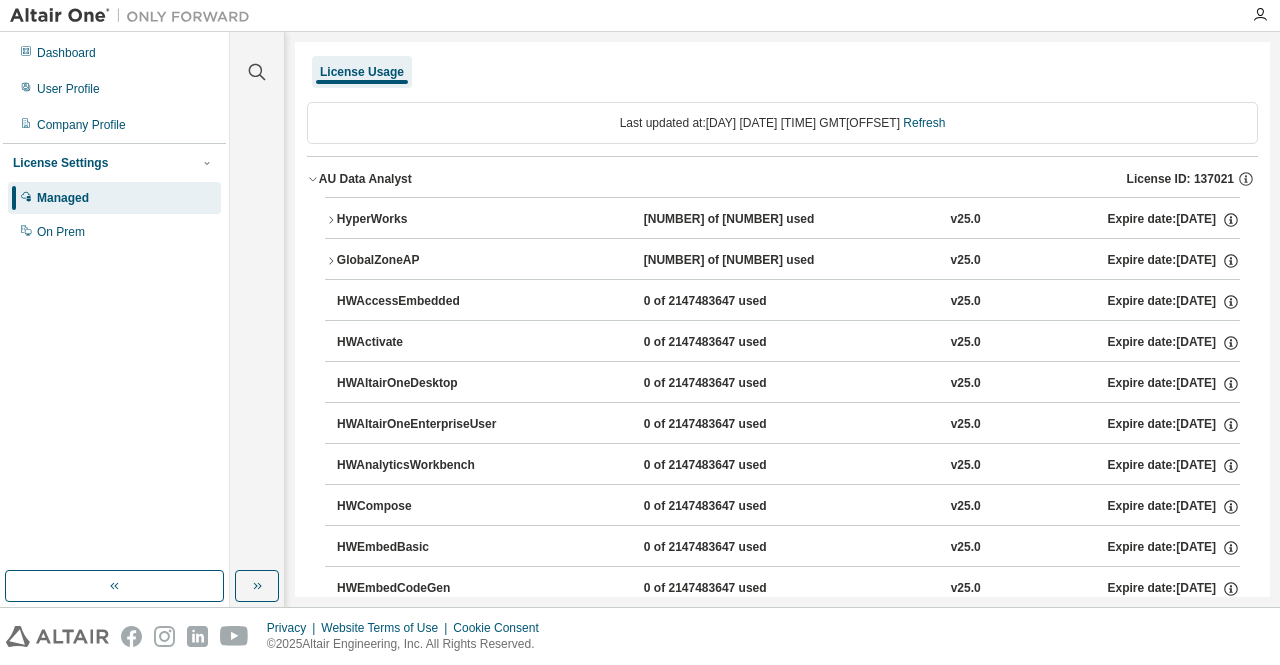 click on "AU Data Analyst License ID: [LICENSE_ID]" at bounding box center [788, 179] 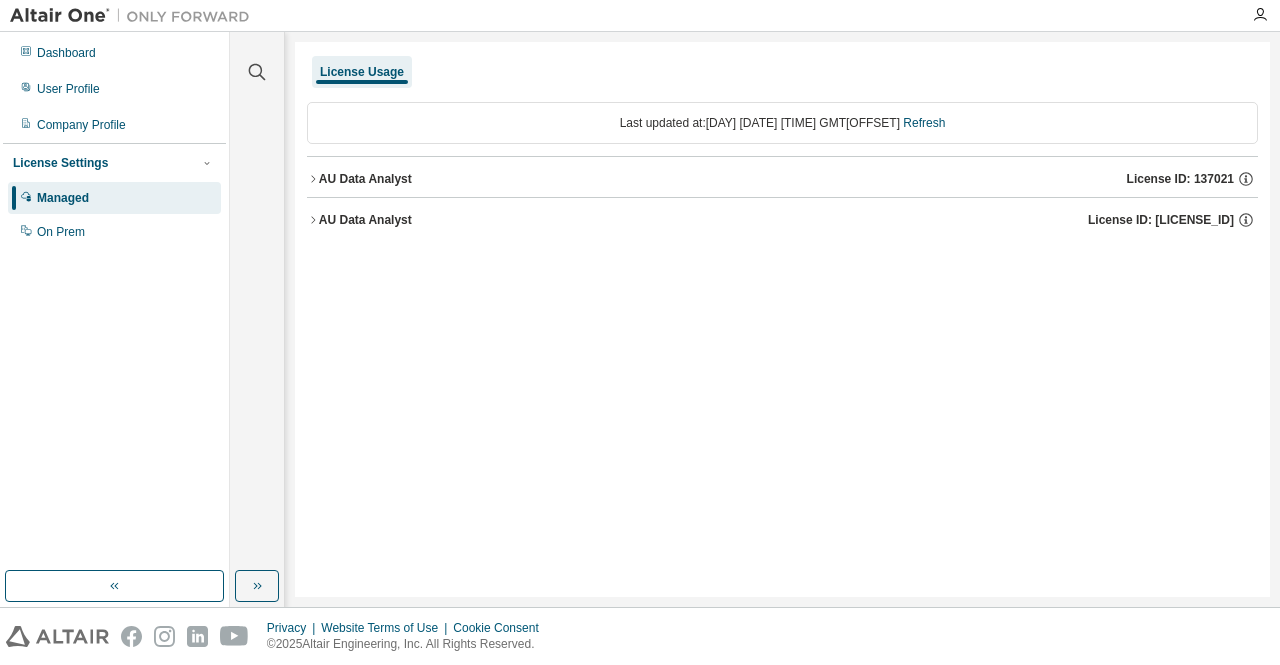 click on "AU Data Analyst License ID: [LICENSE_ID]" at bounding box center [788, 220] 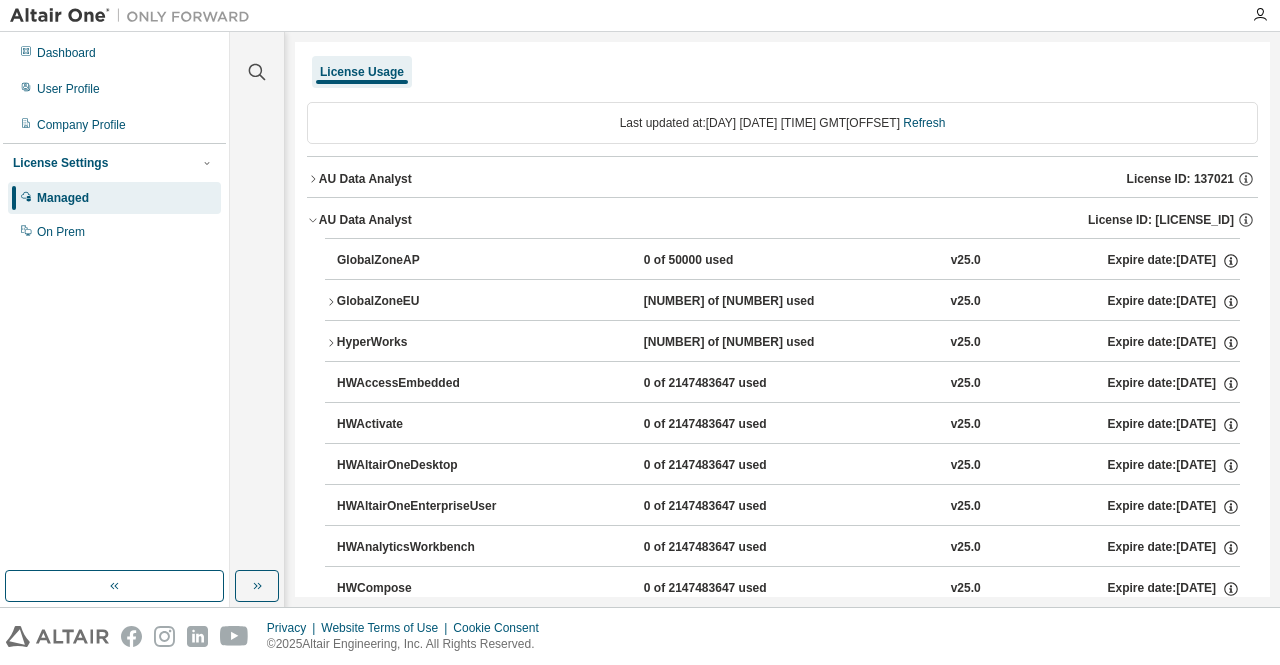 click on "AU Data Analyst License ID: [LICENSE_ID]" at bounding box center (788, 220) 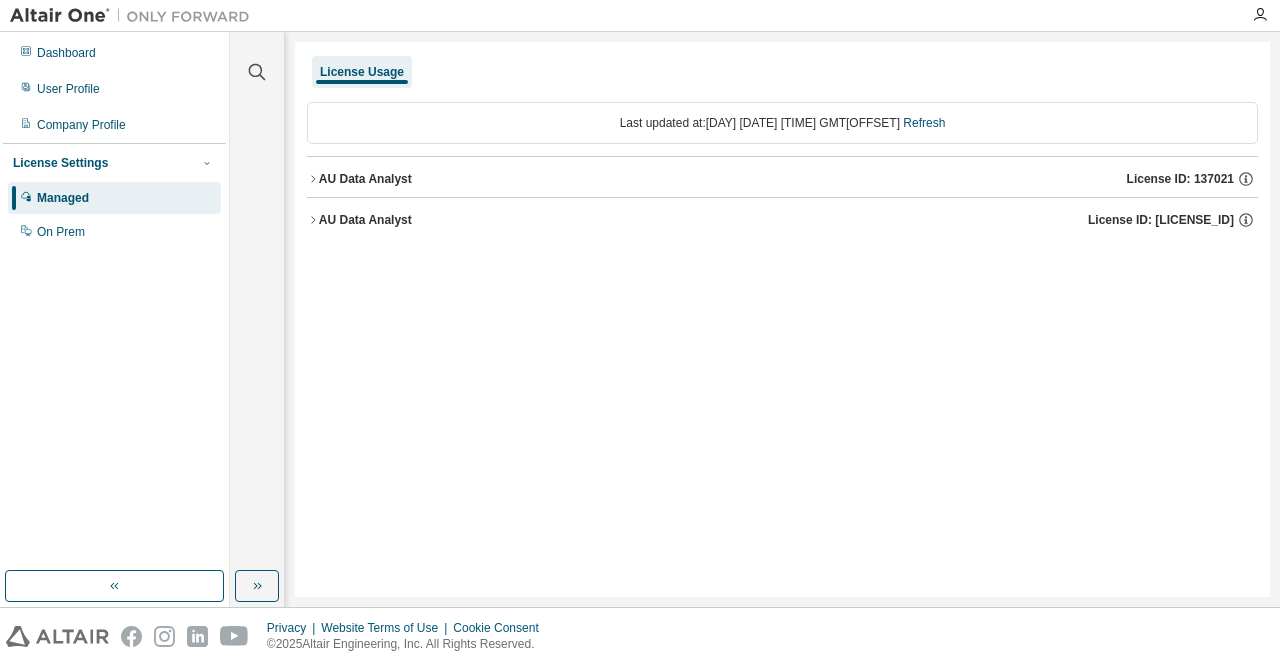 click on "AU Data Analyst License ID: [LICENSE_ID]" at bounding box center [788, 179] 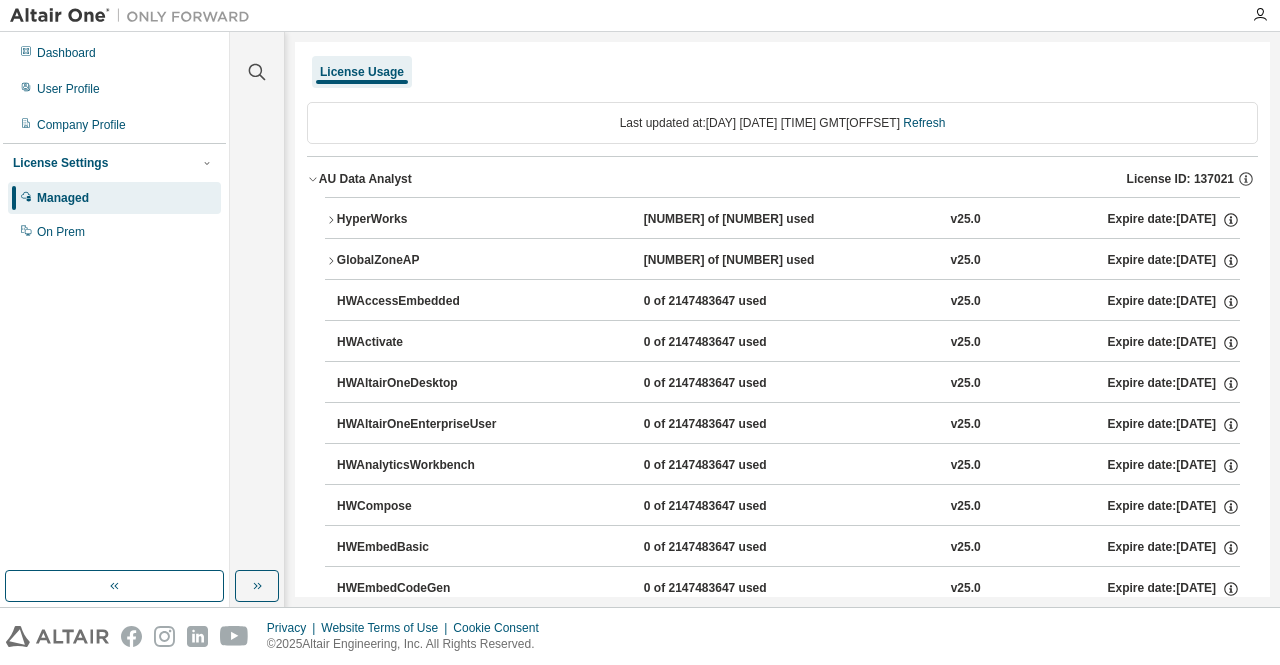 click on "AU Data Analyst License ID: [LICENSE_ID]" at bounding box center (788, 179) 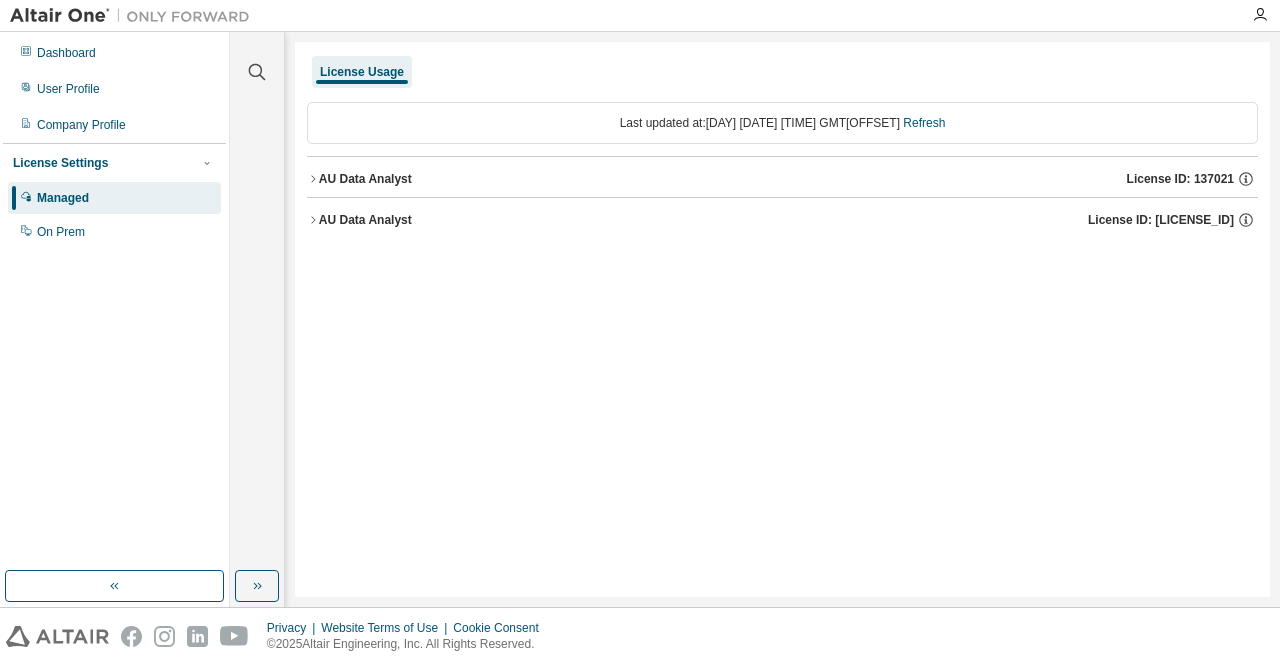 click on "License Usage" at bounding box center [362, 72] 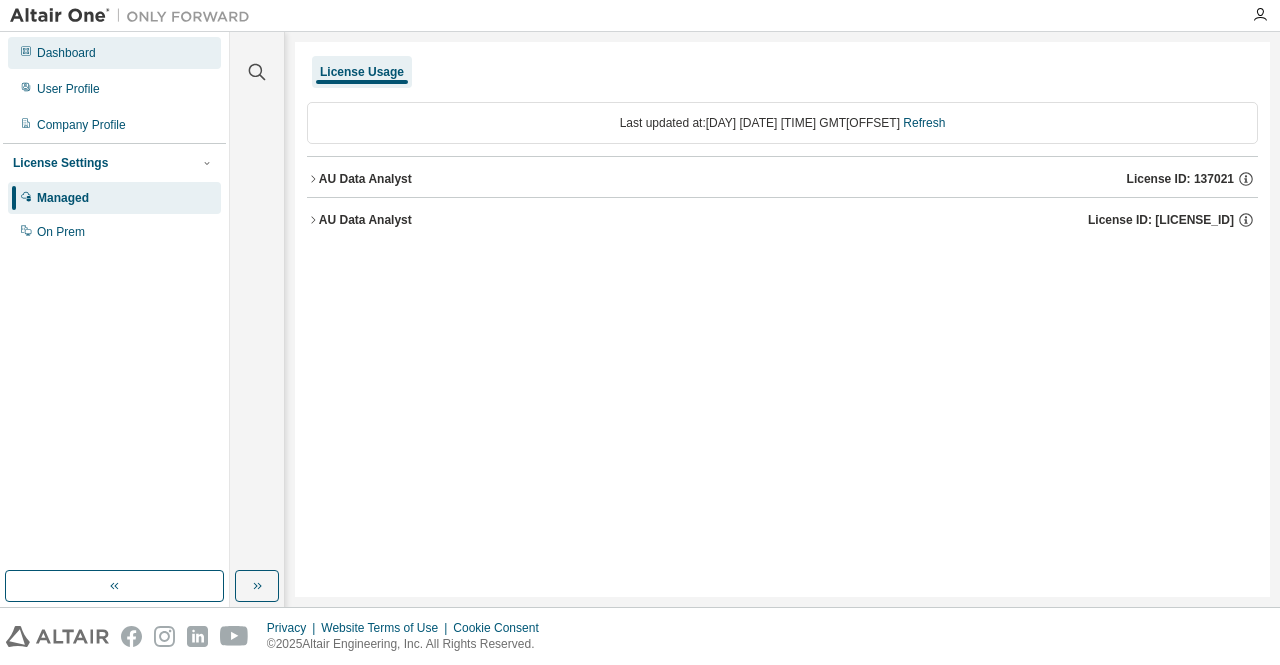 click on "Dashboard" at bounding box center (66, 53) 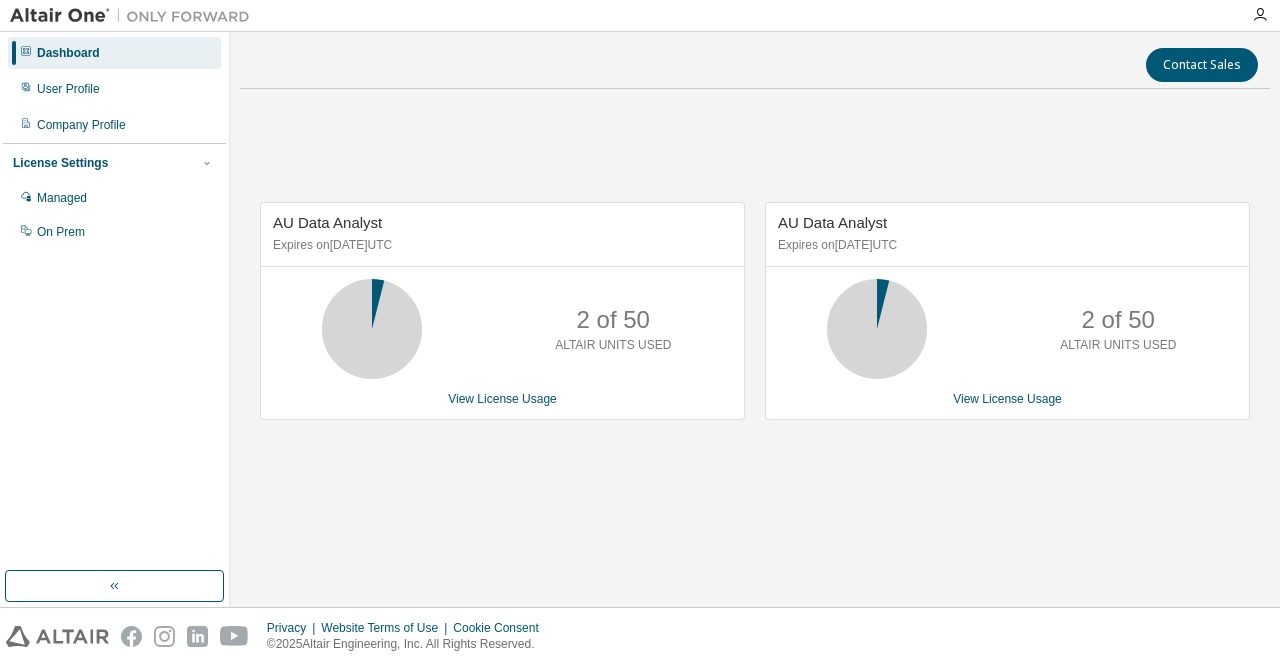 click on "Privacy Website Terms of Use Cookie Consent ©  2025  Altair Engineering, Inc. All Rights Reserved." at bounding box center (640, 636) 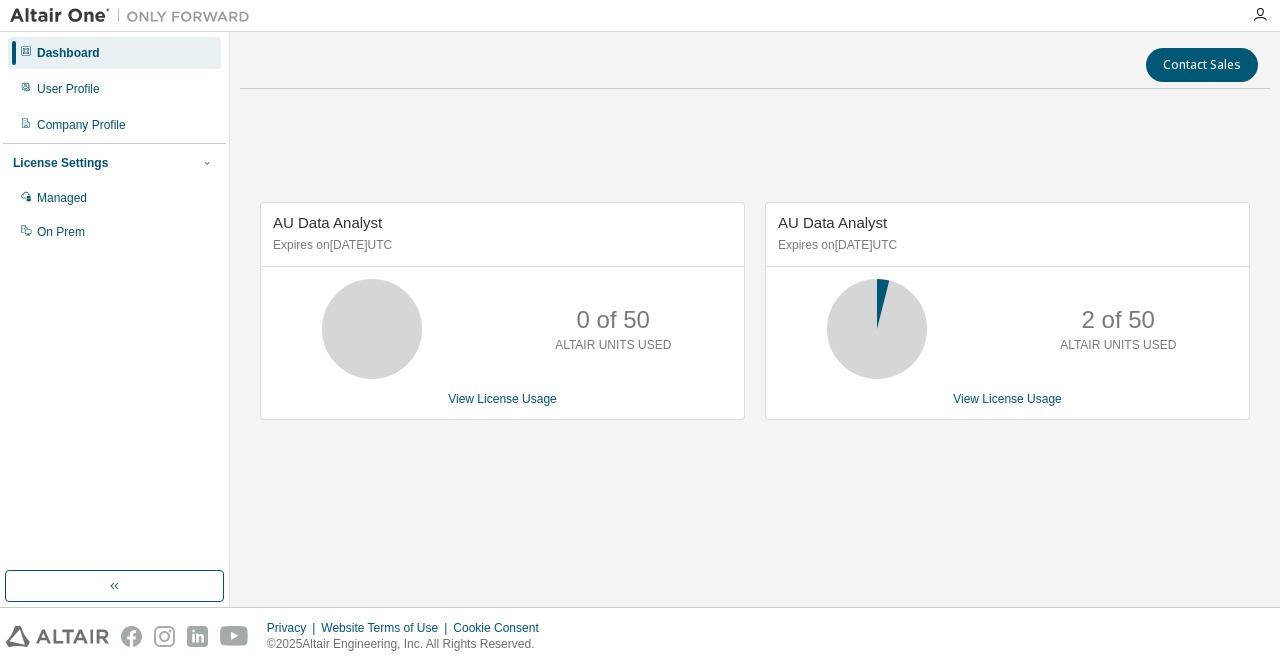 drag, startPoint x: 508, startPoint y: 127, endPoint x: 504, endPoint y: 0, distance: 127.06297 